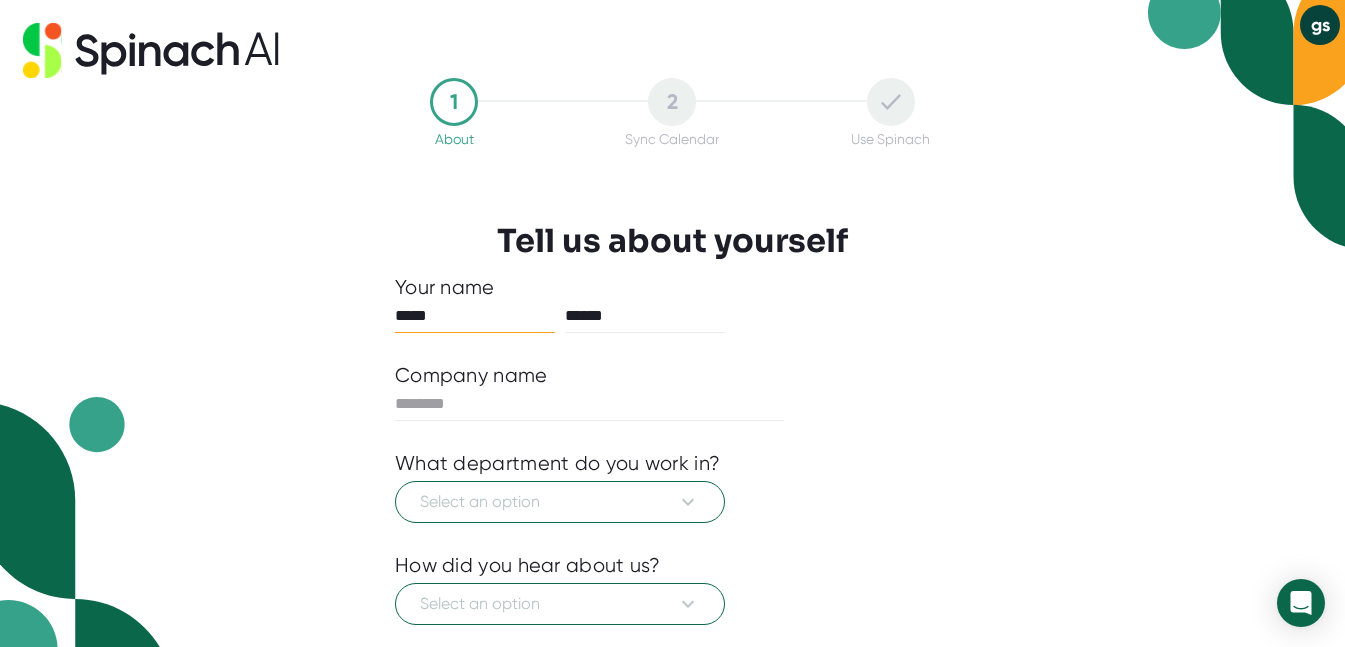 scroll, scrollTop: 0, scrollLeft: 0, axis: both 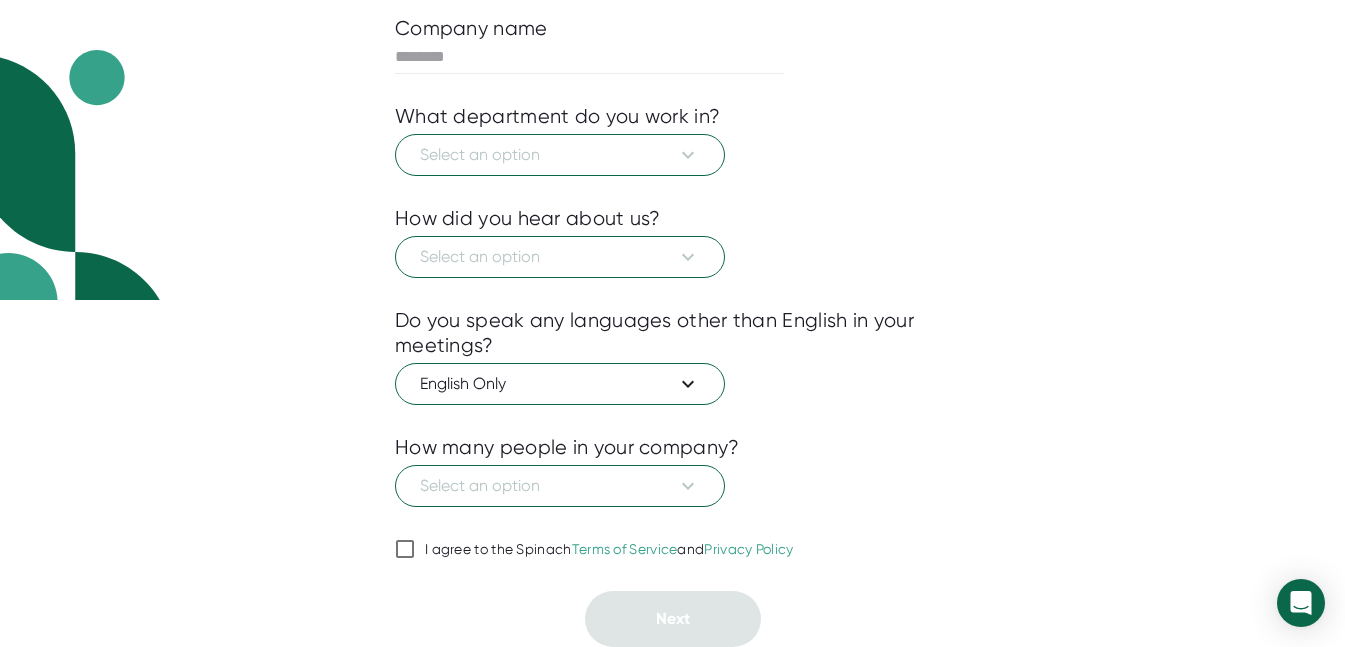 click on "I agree to the Spinach  Terms of Service  and  Privacy Policy" at bounding box center (405, 549) 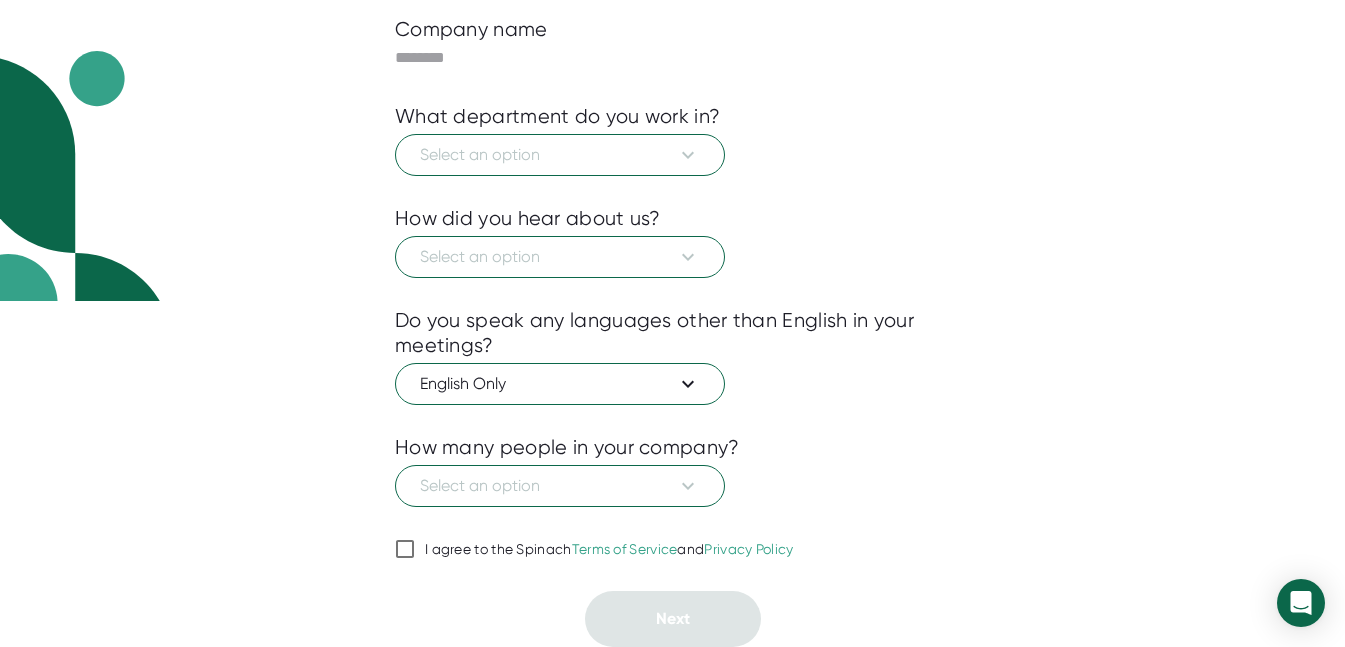 checkbox on "true" 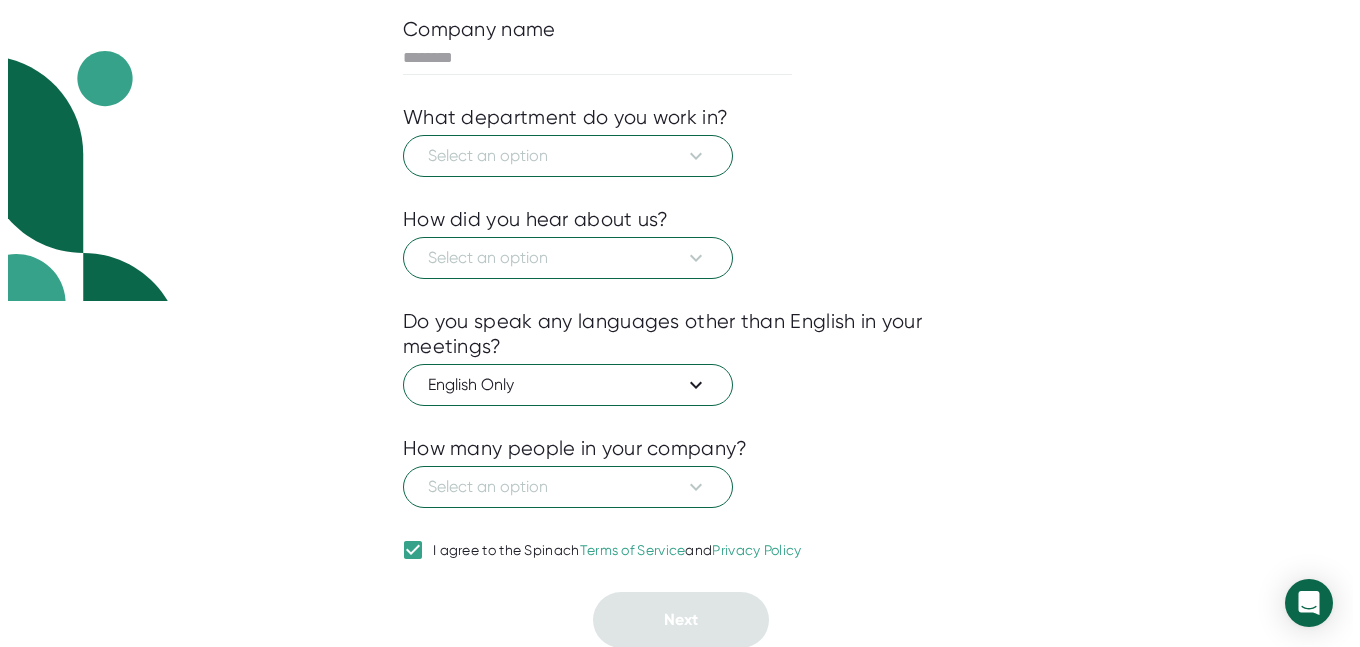 scroll, scrollTop: 347, scrollLeft: 0, axis: vertical 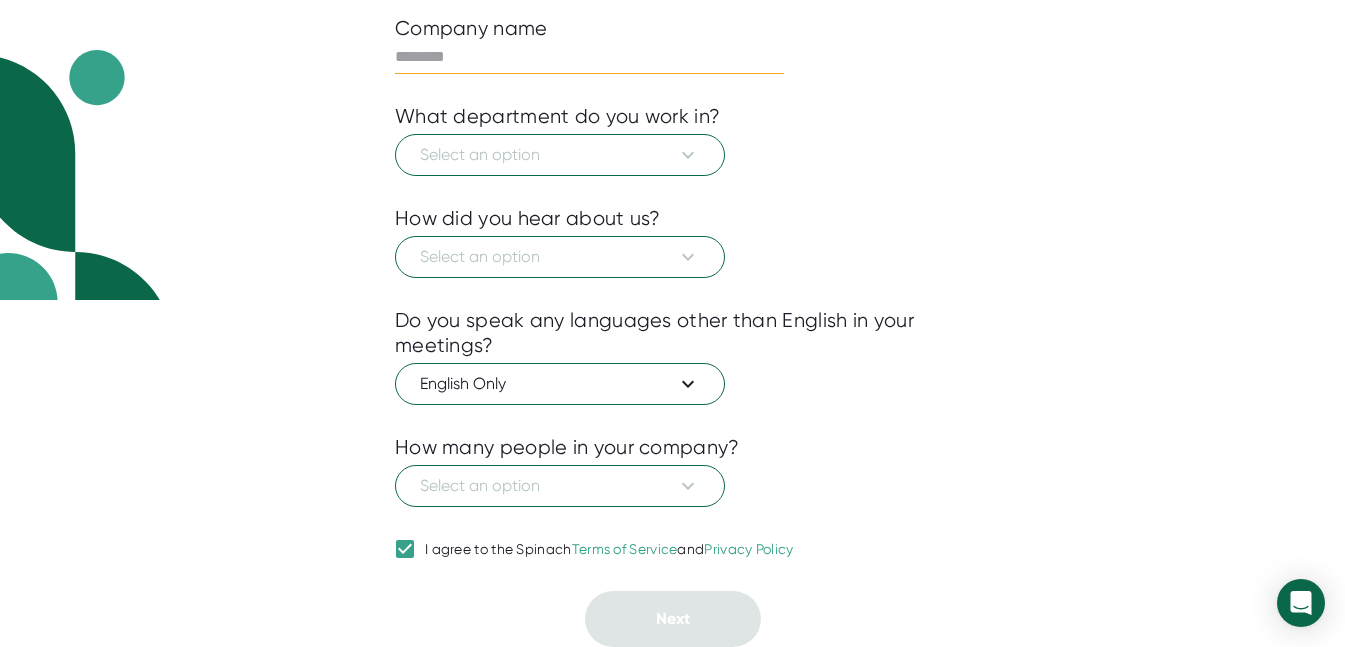 click at bounding box center (589, 57) 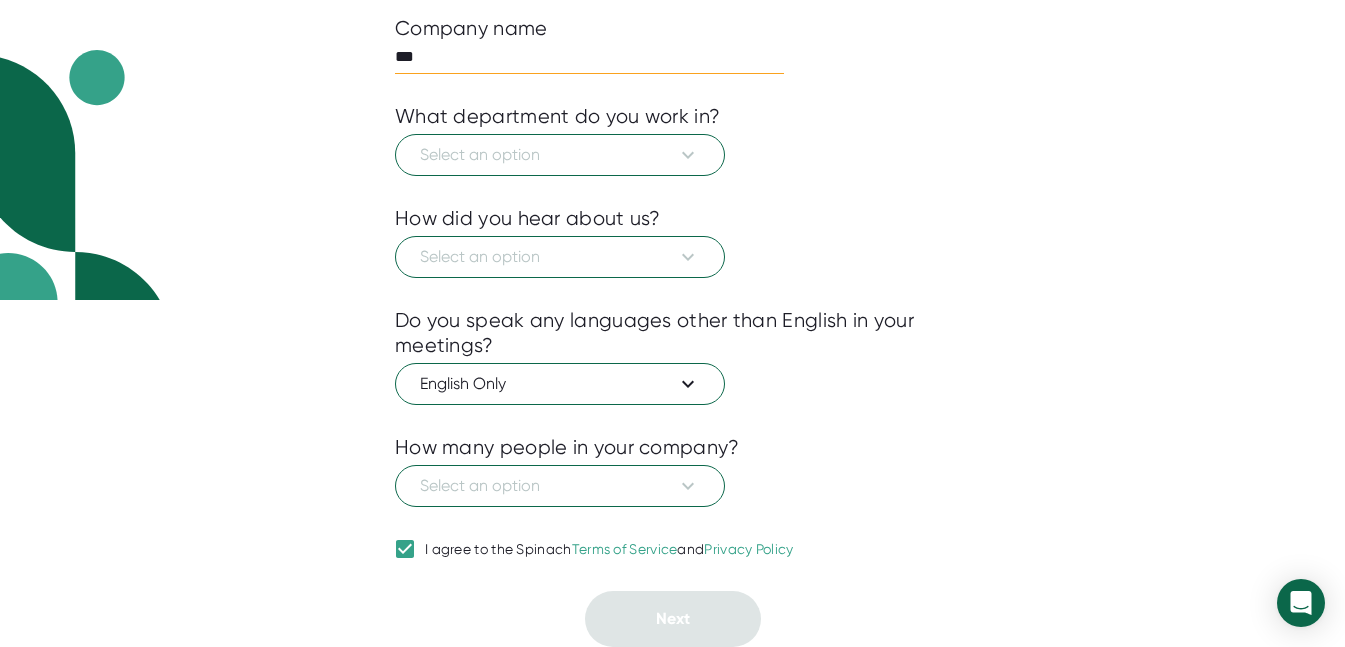 type on "***" 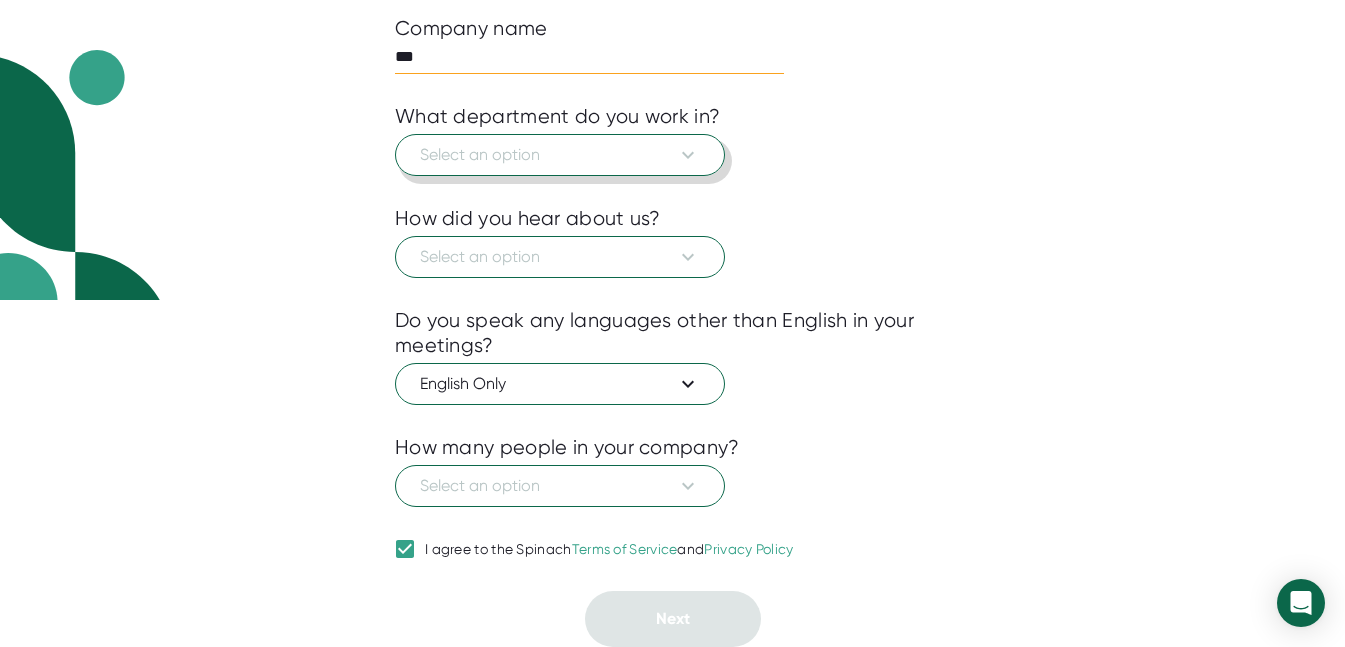 type 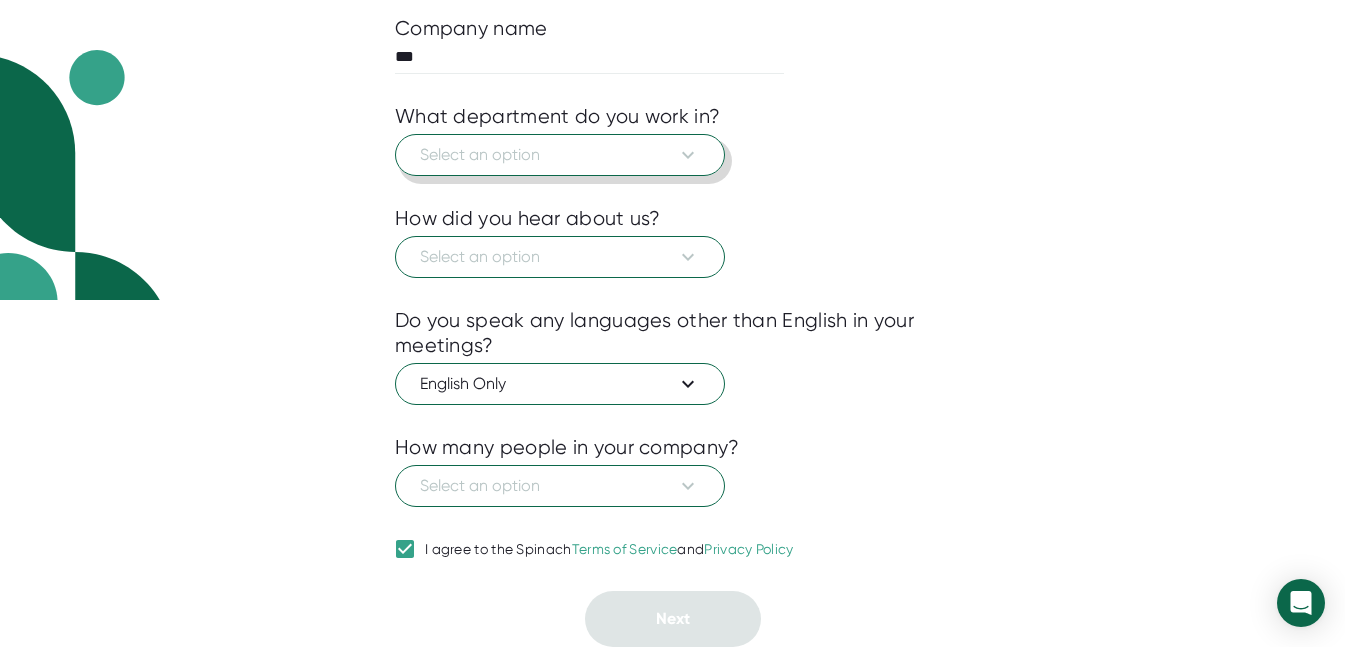 click on "Select an option" at bounding box center [560, 155] 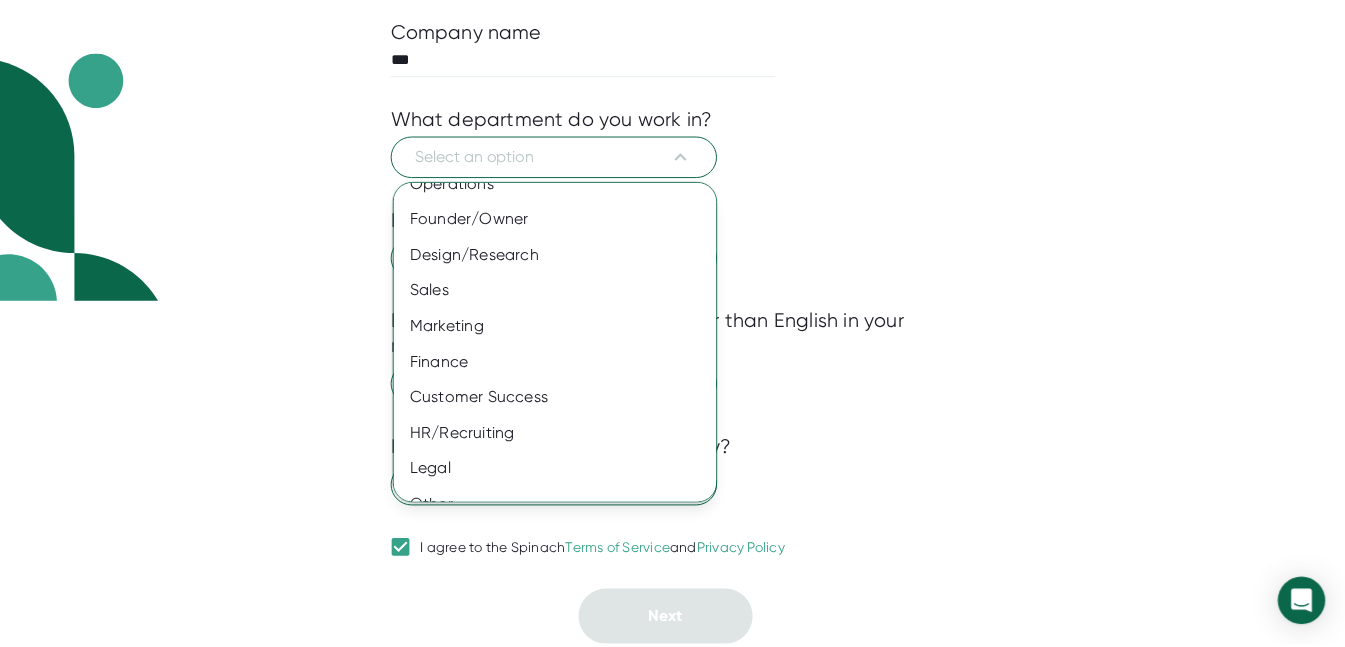 scroll, scrollTop: 154, scrollLeft: 0, axis: vertical 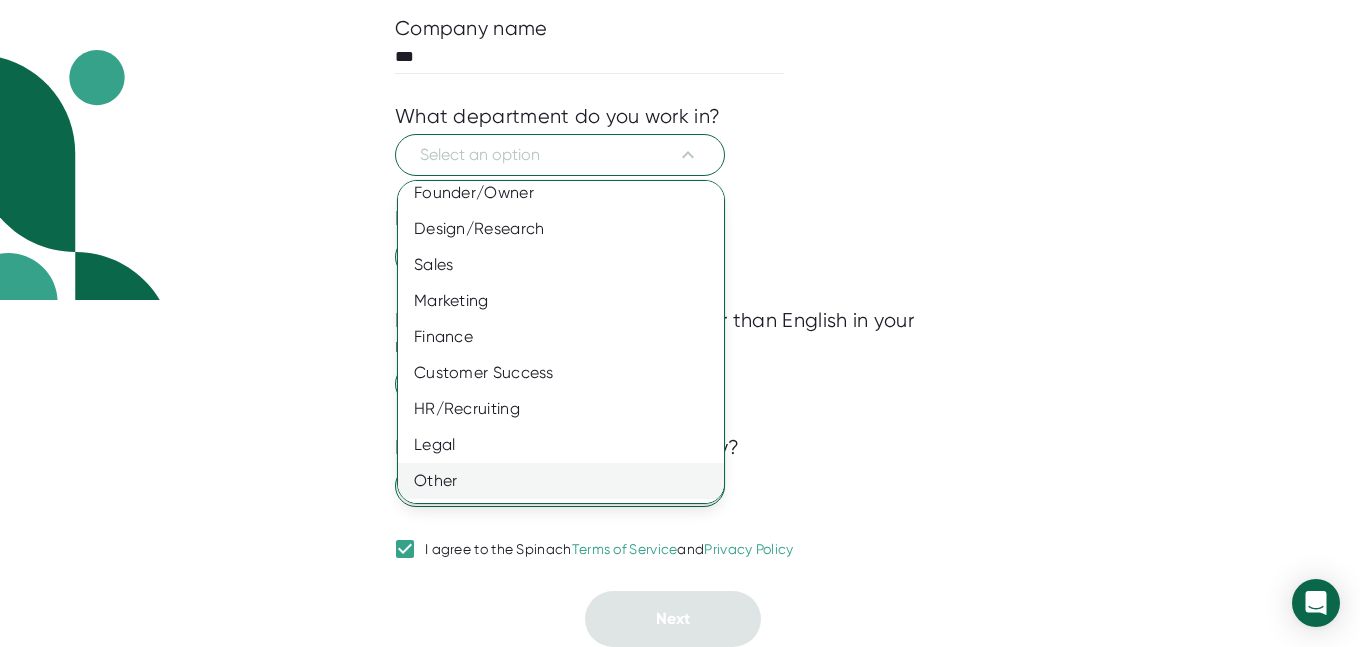 click on "Other" at bounding box center (568, 481) 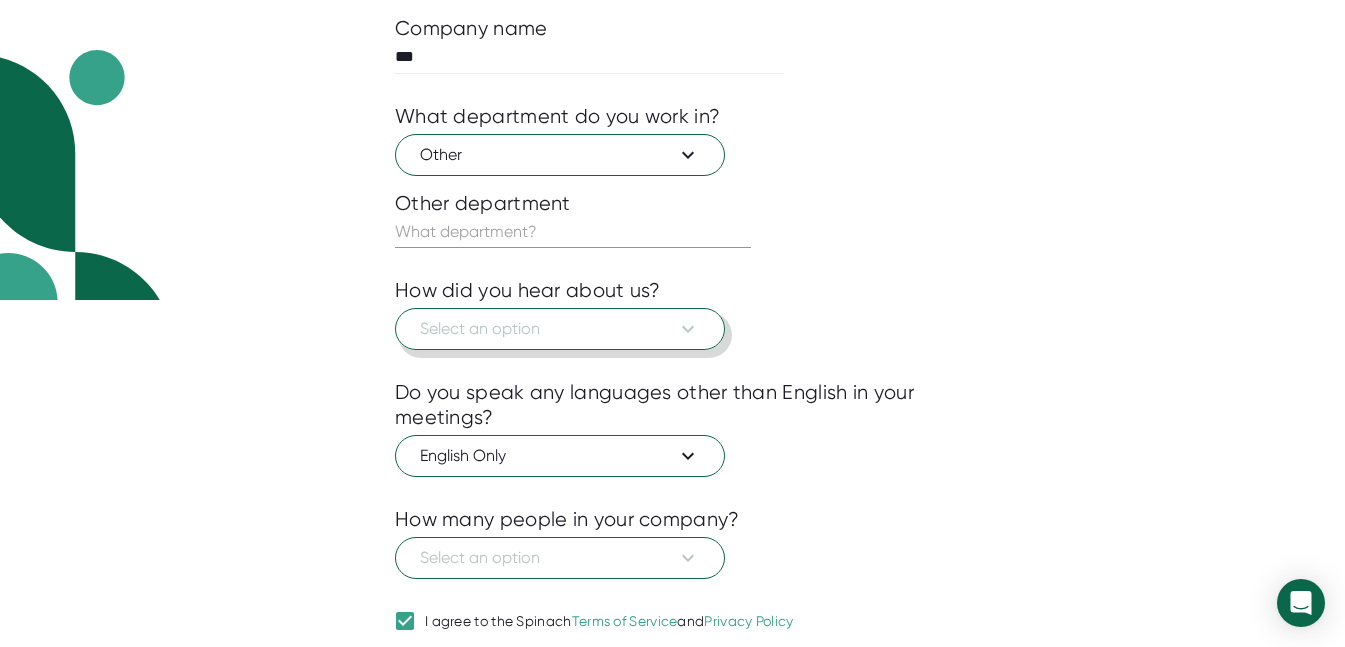 click on "Select an option" at bounding box center (560, 329) 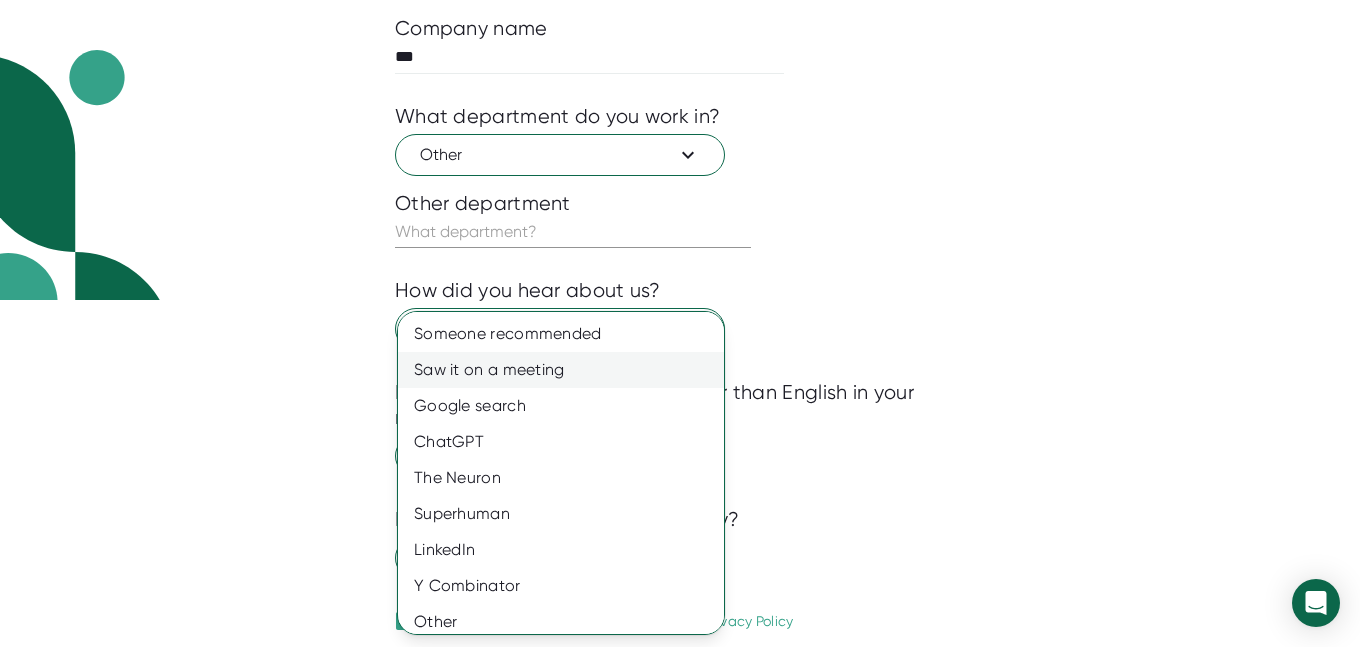 click on "Saw it on a meeting" at bounding box center (568, 370) 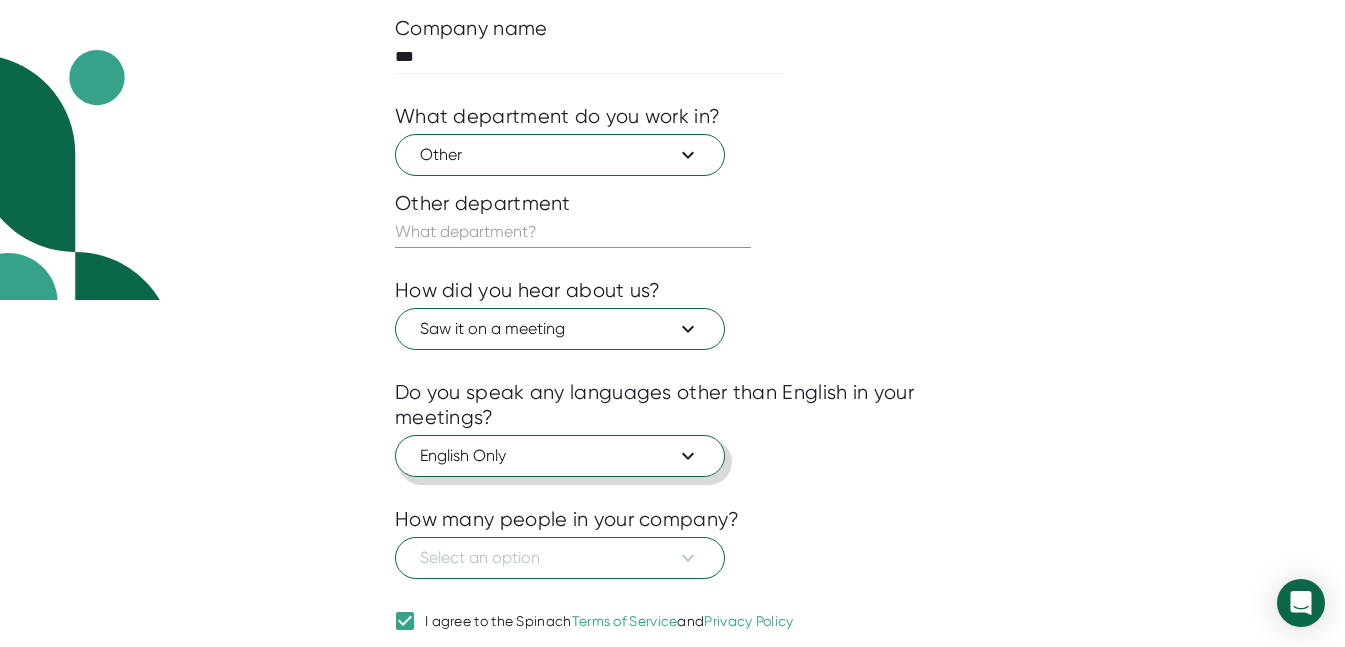 click on "English Only" at bounding box center (560, 456) 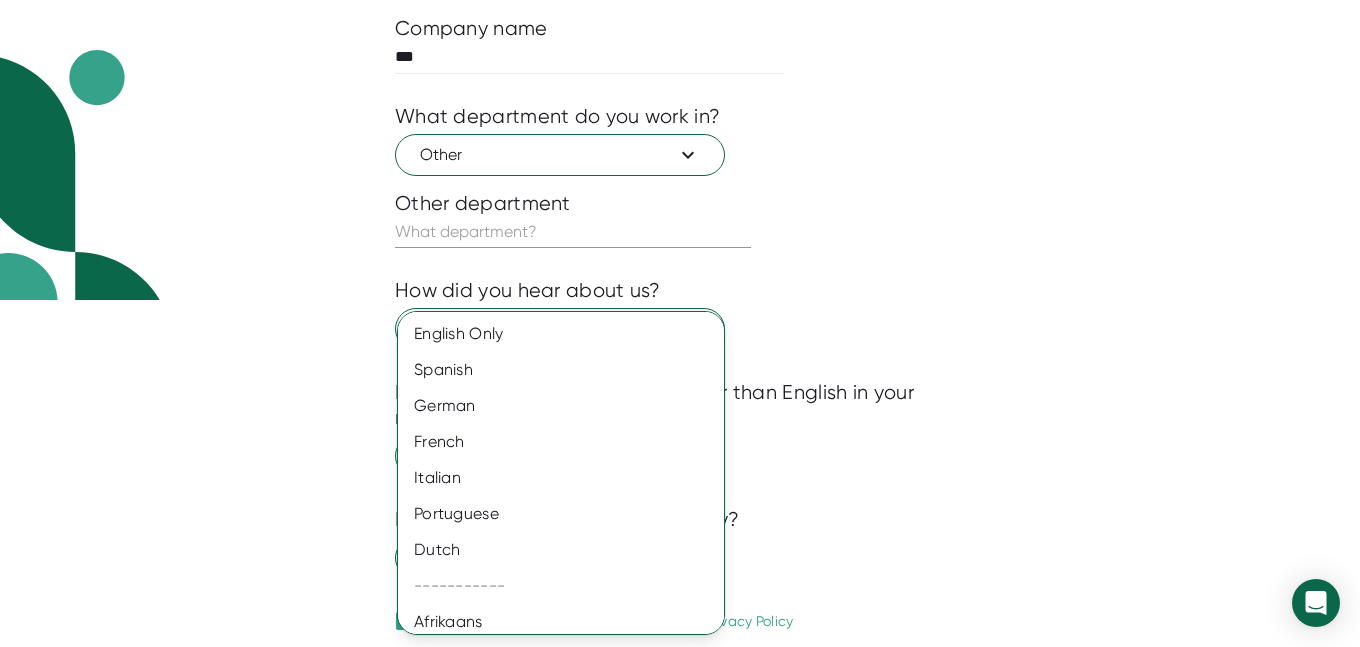click at bounding box center [680, 323] 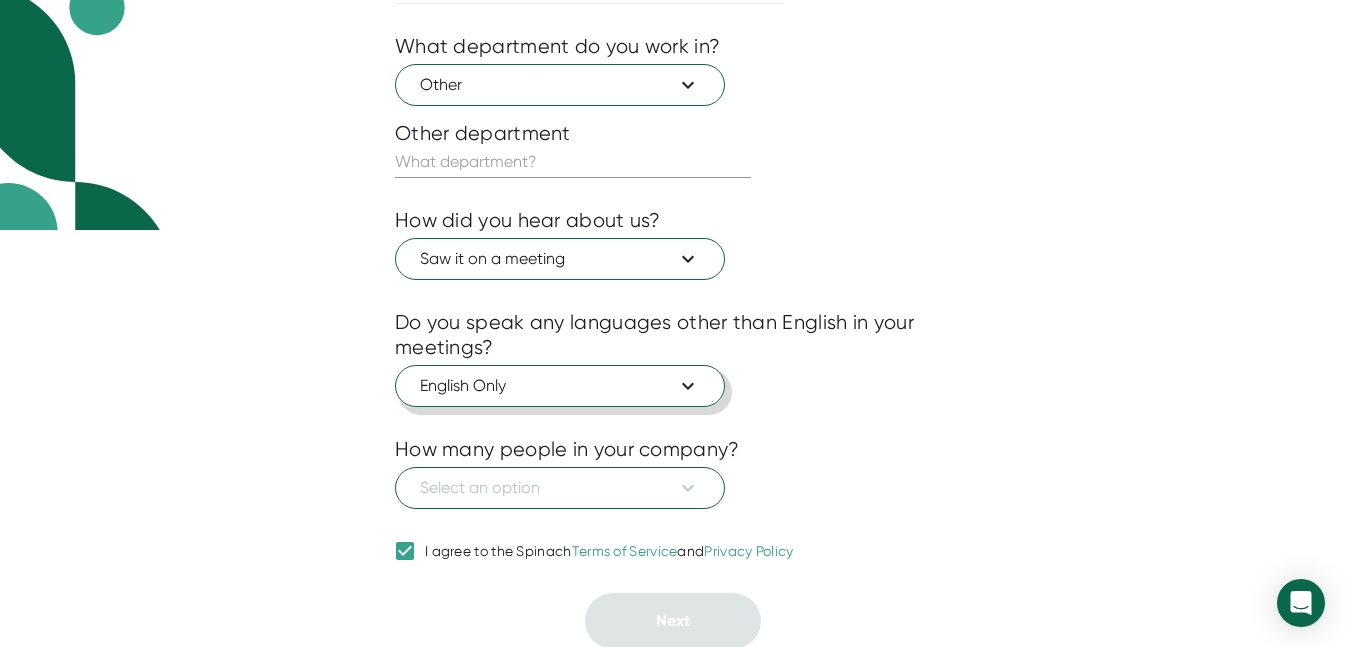 scroll, scrollTop: 419, scrollLeft: 0, axis: vertical 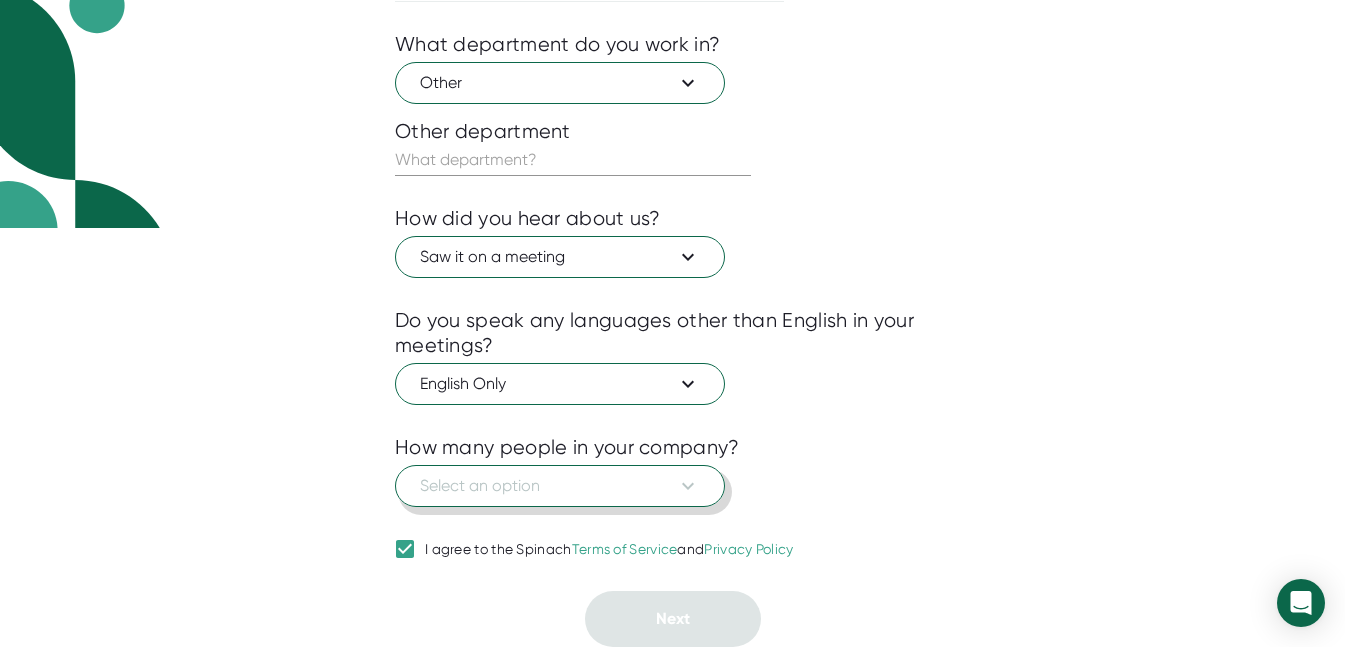 click on "Select an option" at bounding box center (560, 486) 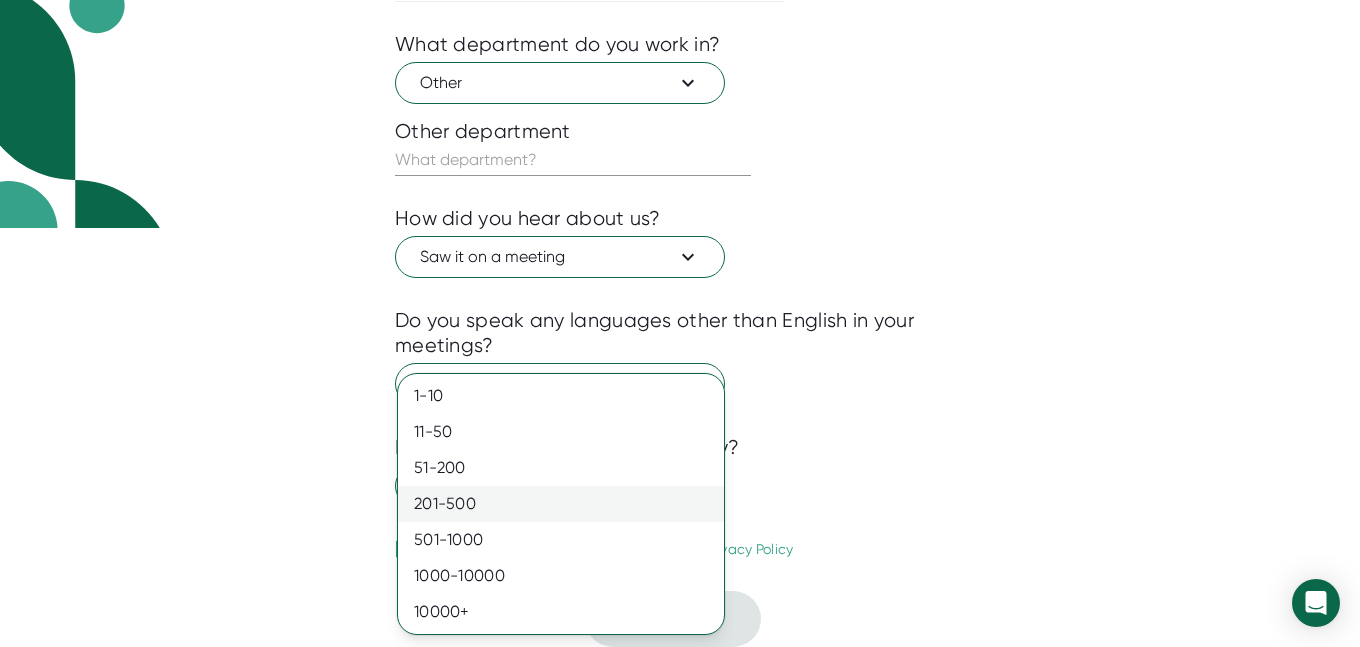 click on "201-500" at bounding box center (561, 504) 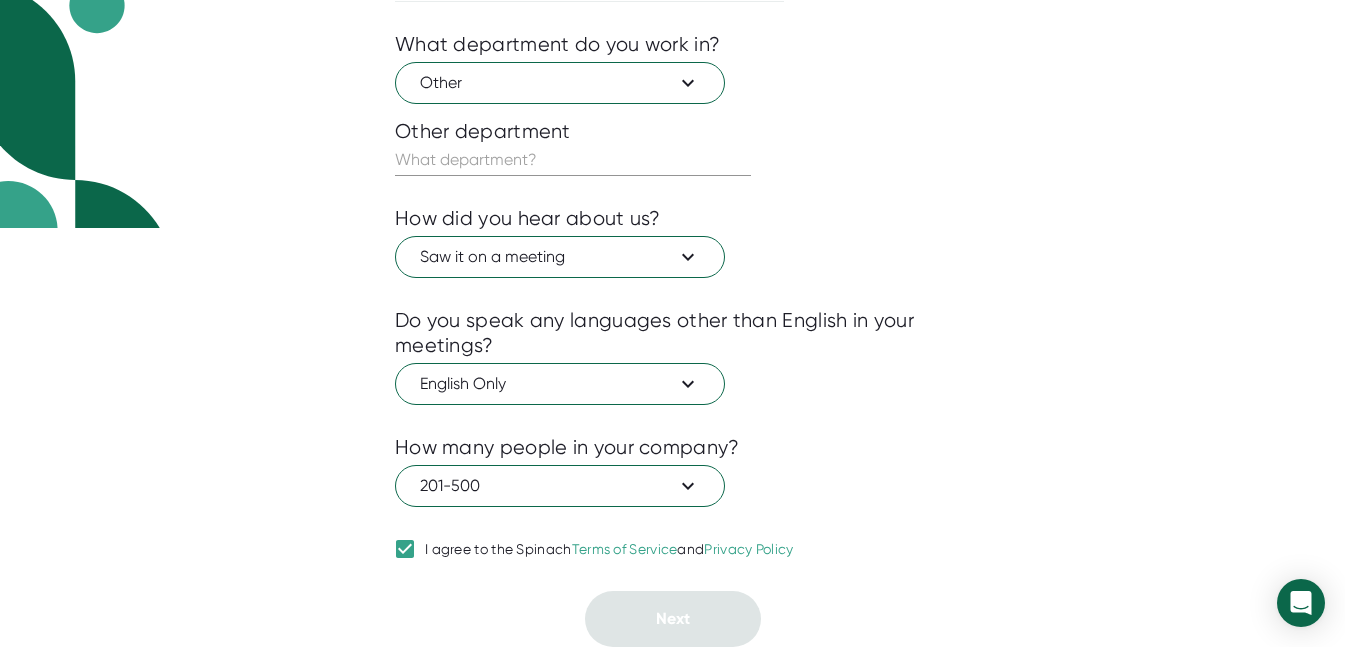 click on "gs 1 About 2 Sync Calendar Use Spinach Tell us about yourself Your name ***** ****** Company name *** What department do you work in? Other Other department How did you hear about us? Saw it on a meeting Do you speak any languages other than English in your meetings? English Only How many people in your company? 201-500 I agree to the Spinach  Terms of Service  and  Privacy Policy Next" at bounding box center (672, -96) 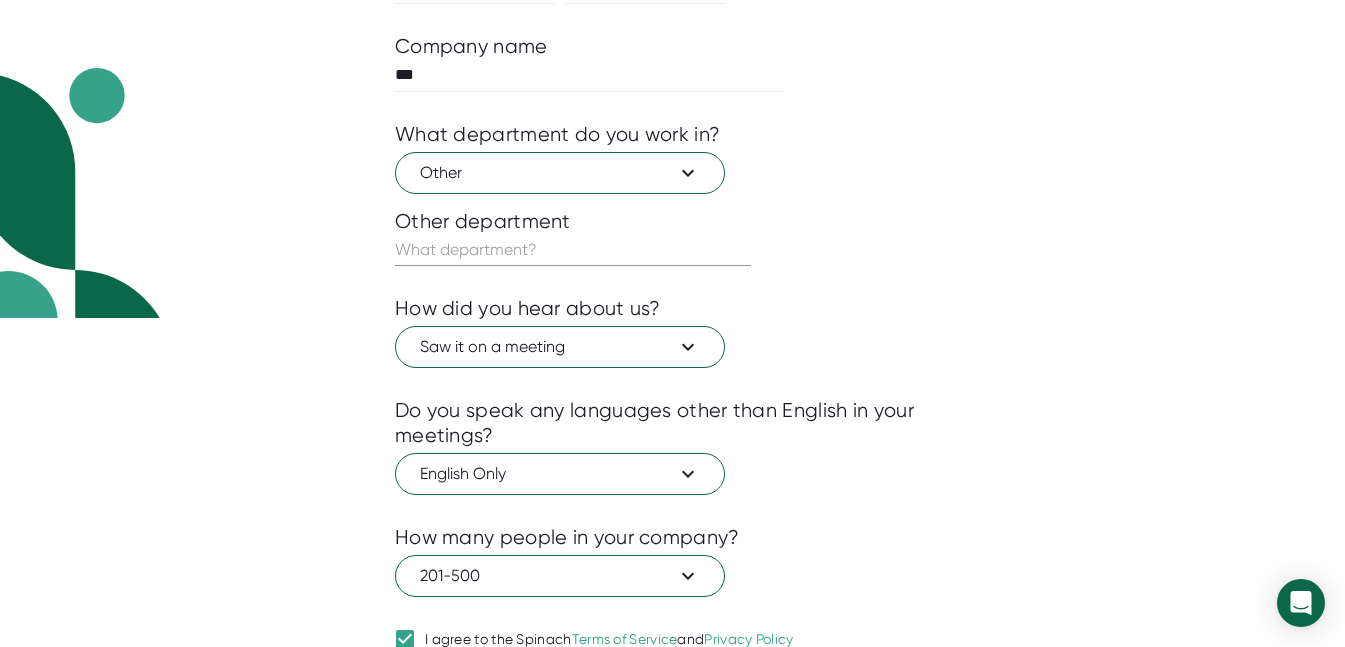 scroll, scrollTop: 333, scrollLeft: 0, axis: vertical 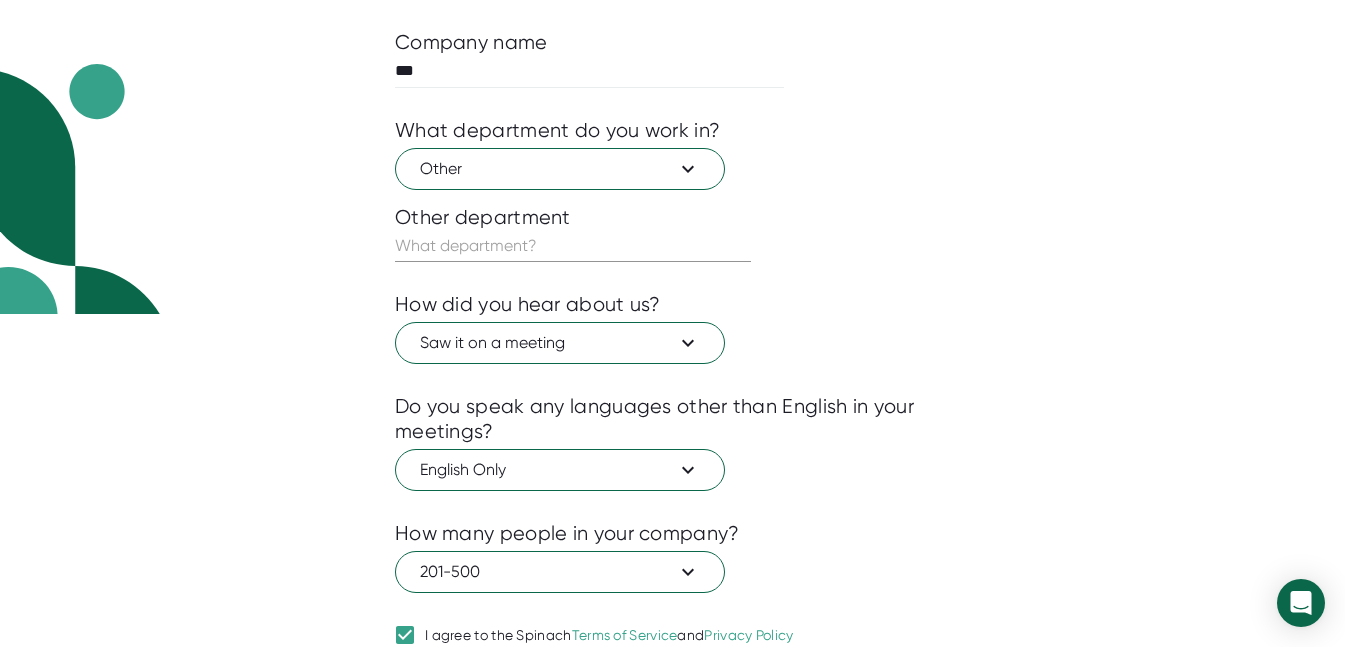 click at bounding box center (573, 246) 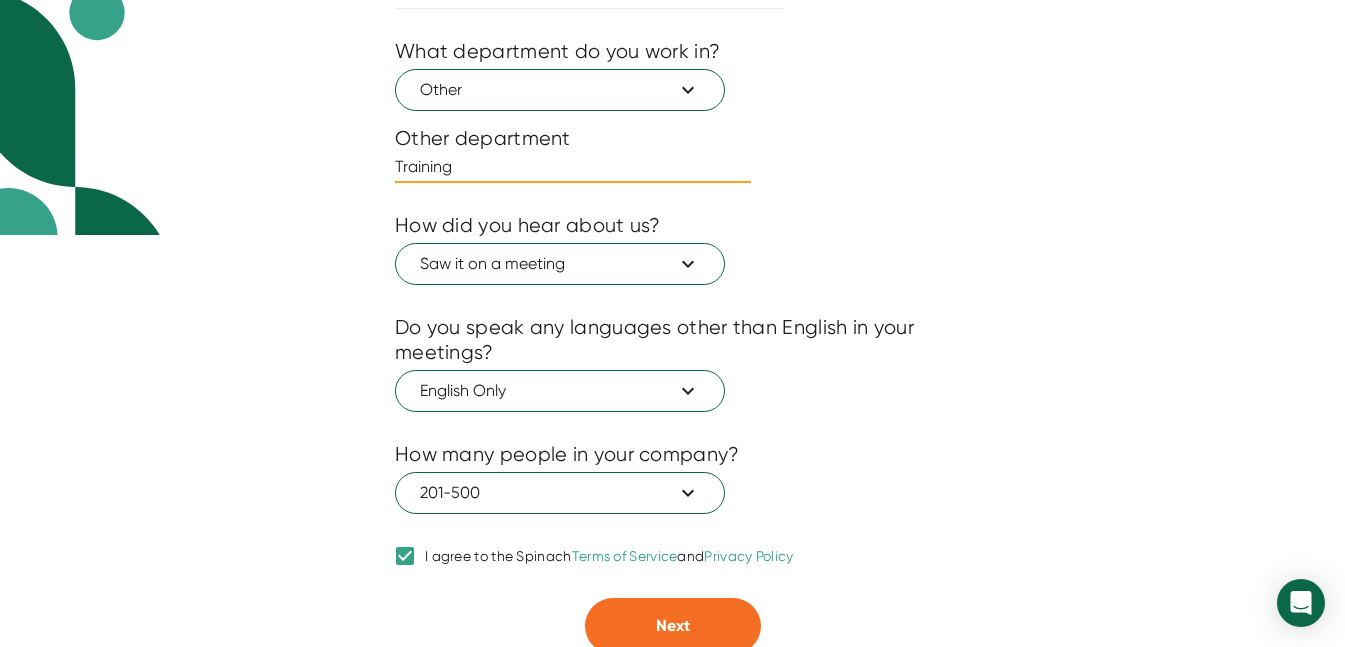 scroll, scrollTop: 419, scrollLeft: 0, axis: vertical 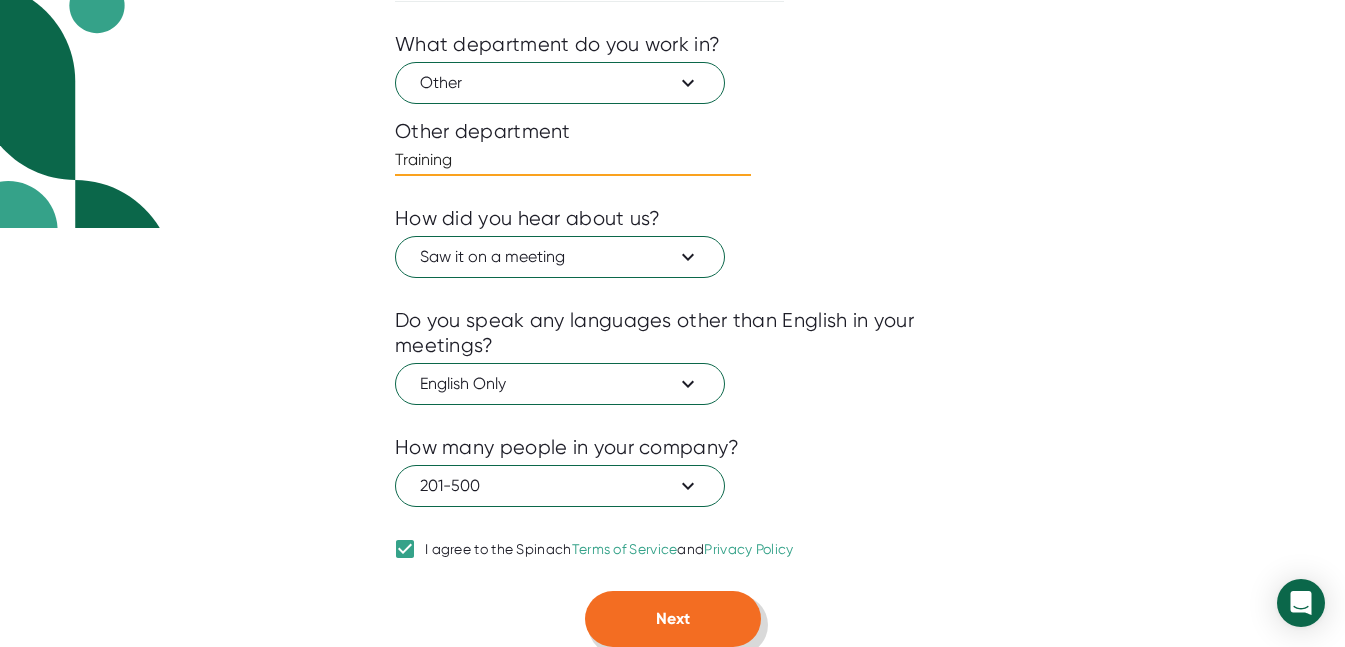 type on "Training" 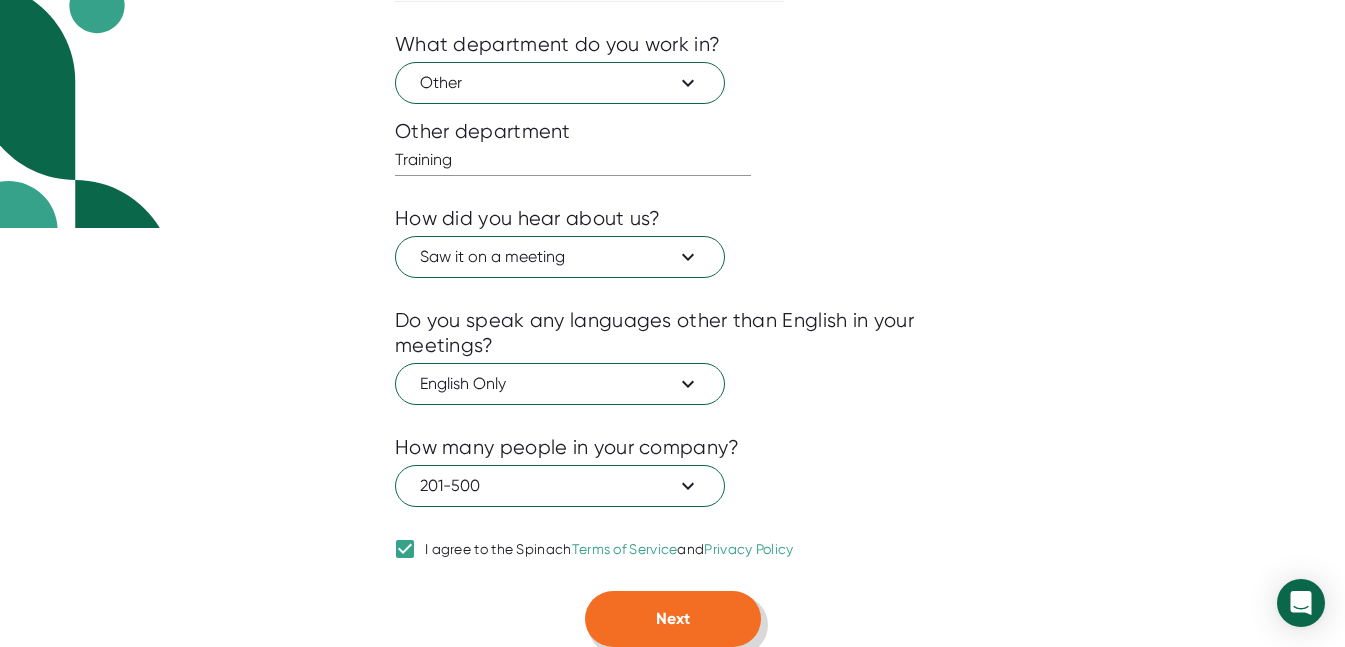 click on "Next" at bounding box center (673, 619) 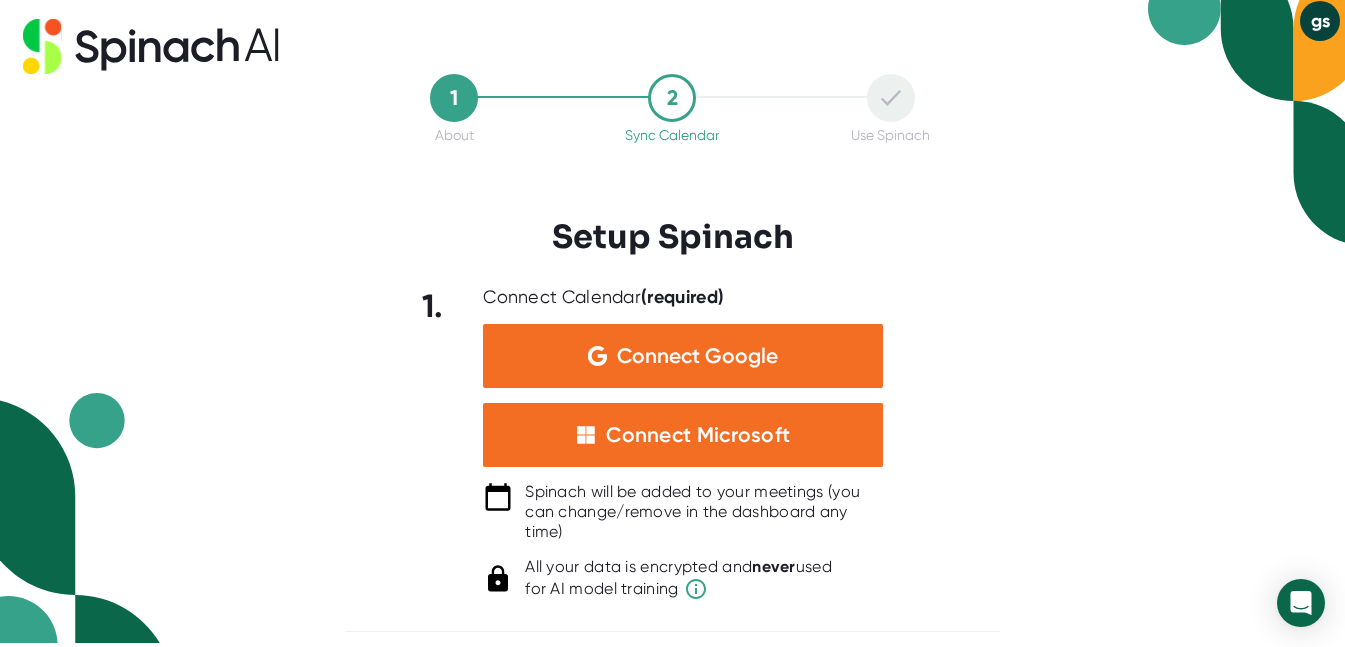 scroll, scrollTop: 0, scrollLeft: 0, axis: both 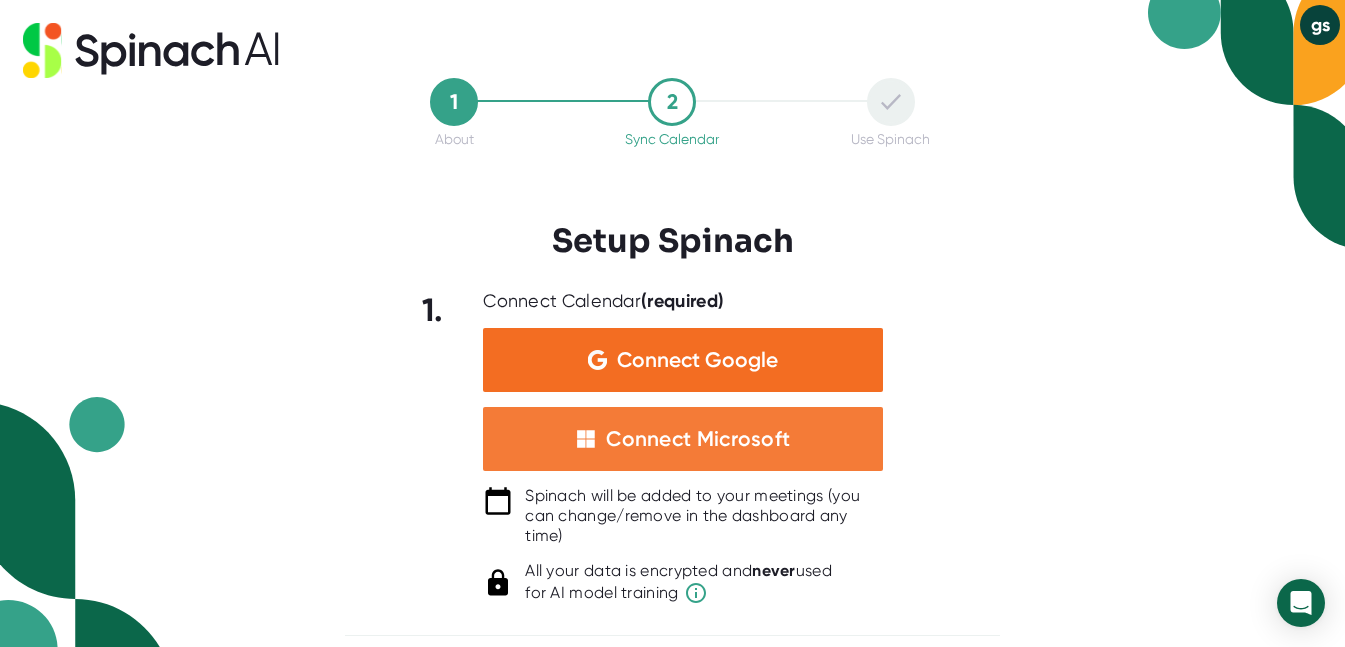 click on "Connect Microsoft" at bounding box center (698, 439) 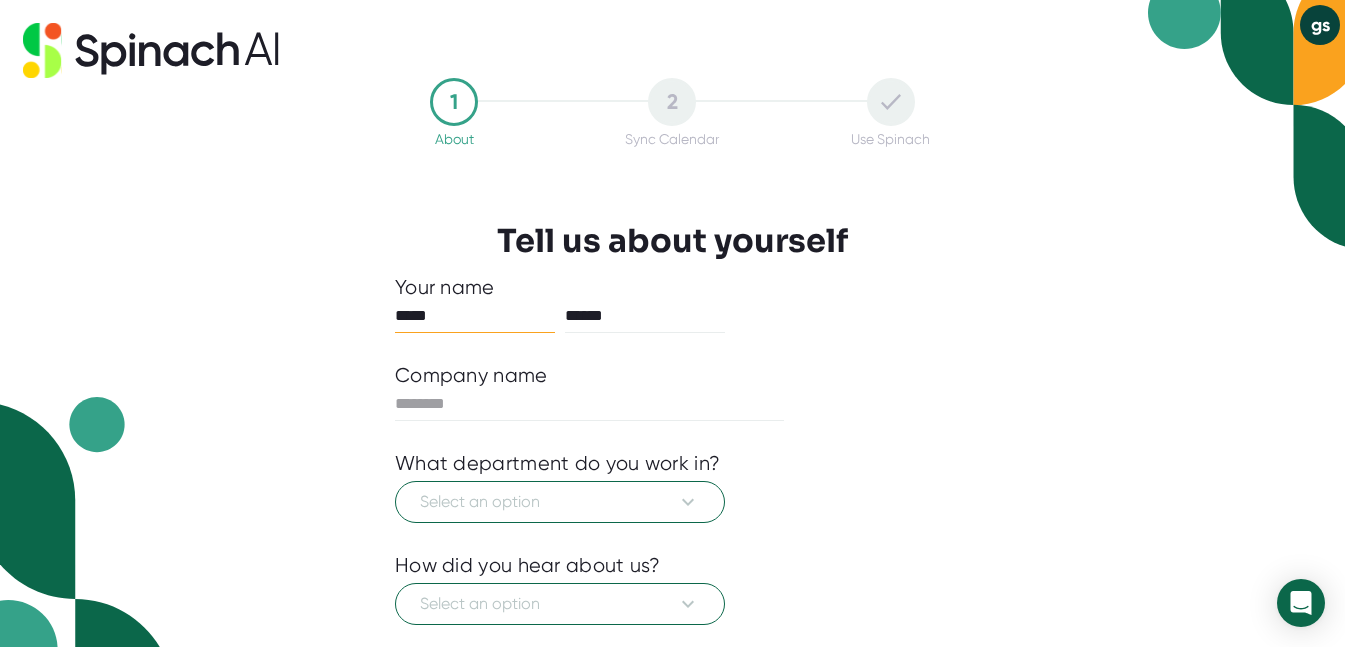 scroll, scrollTop: 0, scrollLeft: 0, axis: both 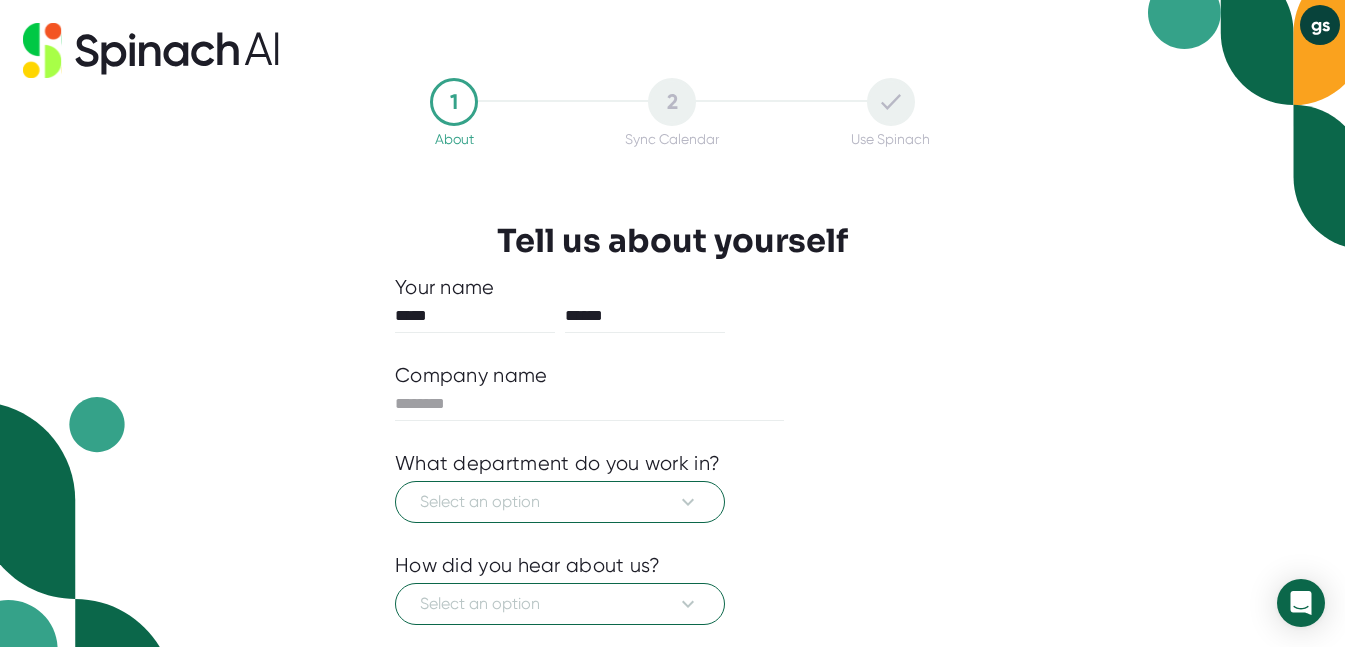 click on "gs" at bounding box center [1320, 25] 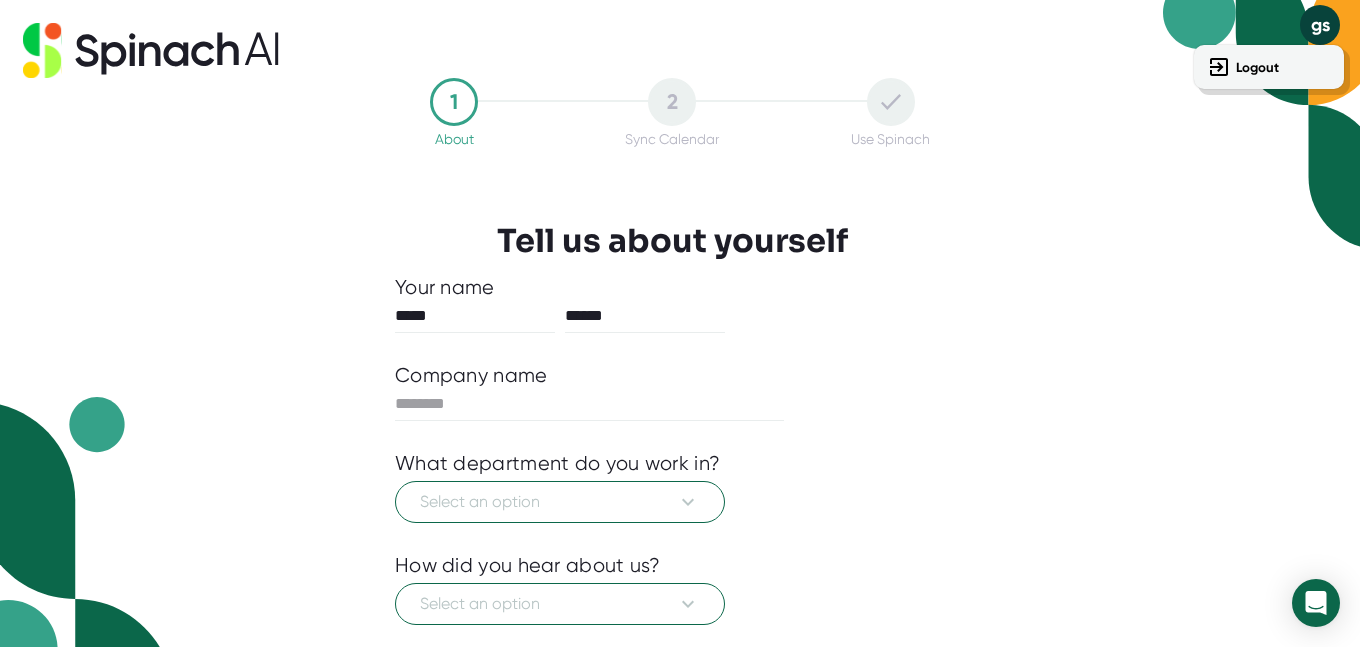 click at bounding box center (680, 323) 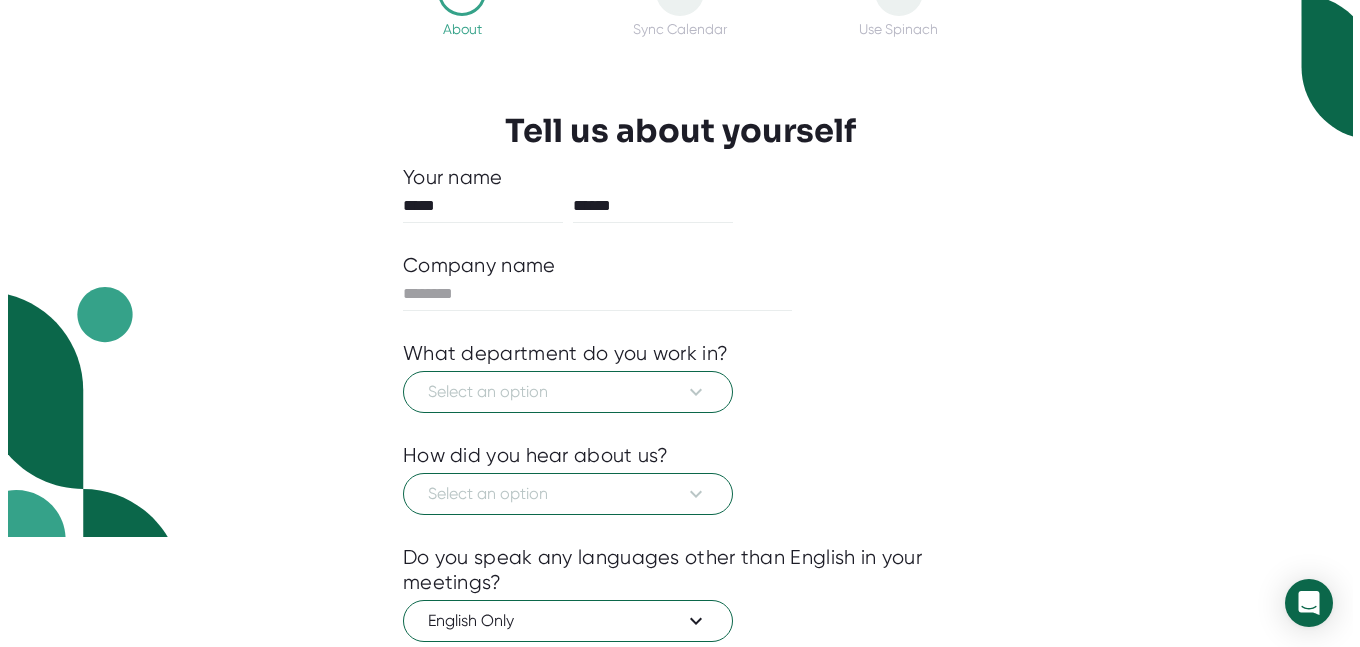 scroll, scrollTop: 0, scrollLeft: 0, axis: both 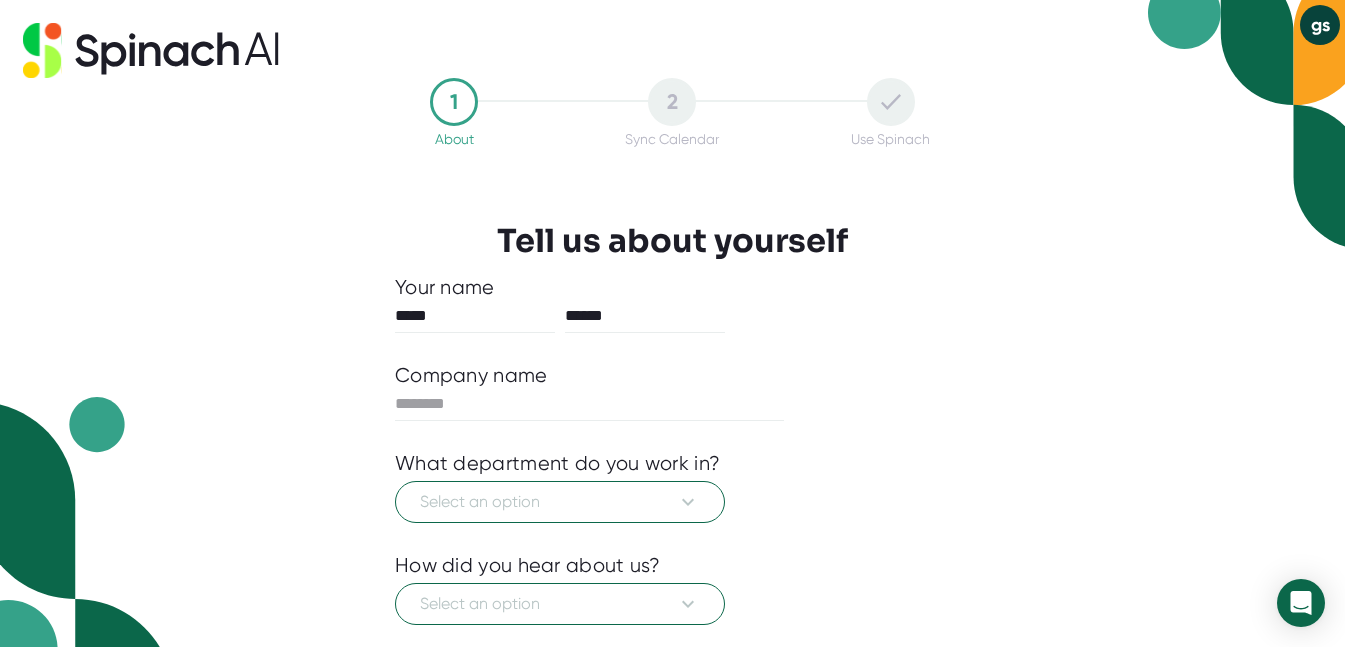 click on "gs" at bounding box center (1320, 25) 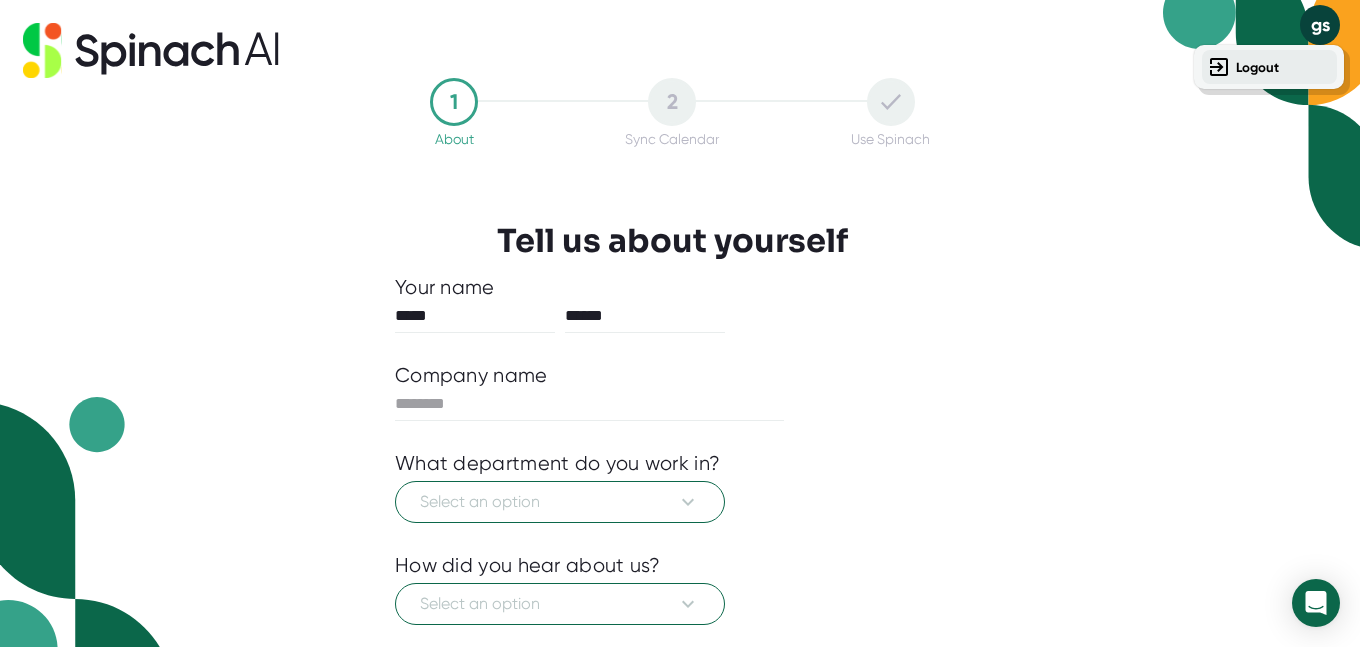 click on "Logout" at bounding box center [1257, 67] 